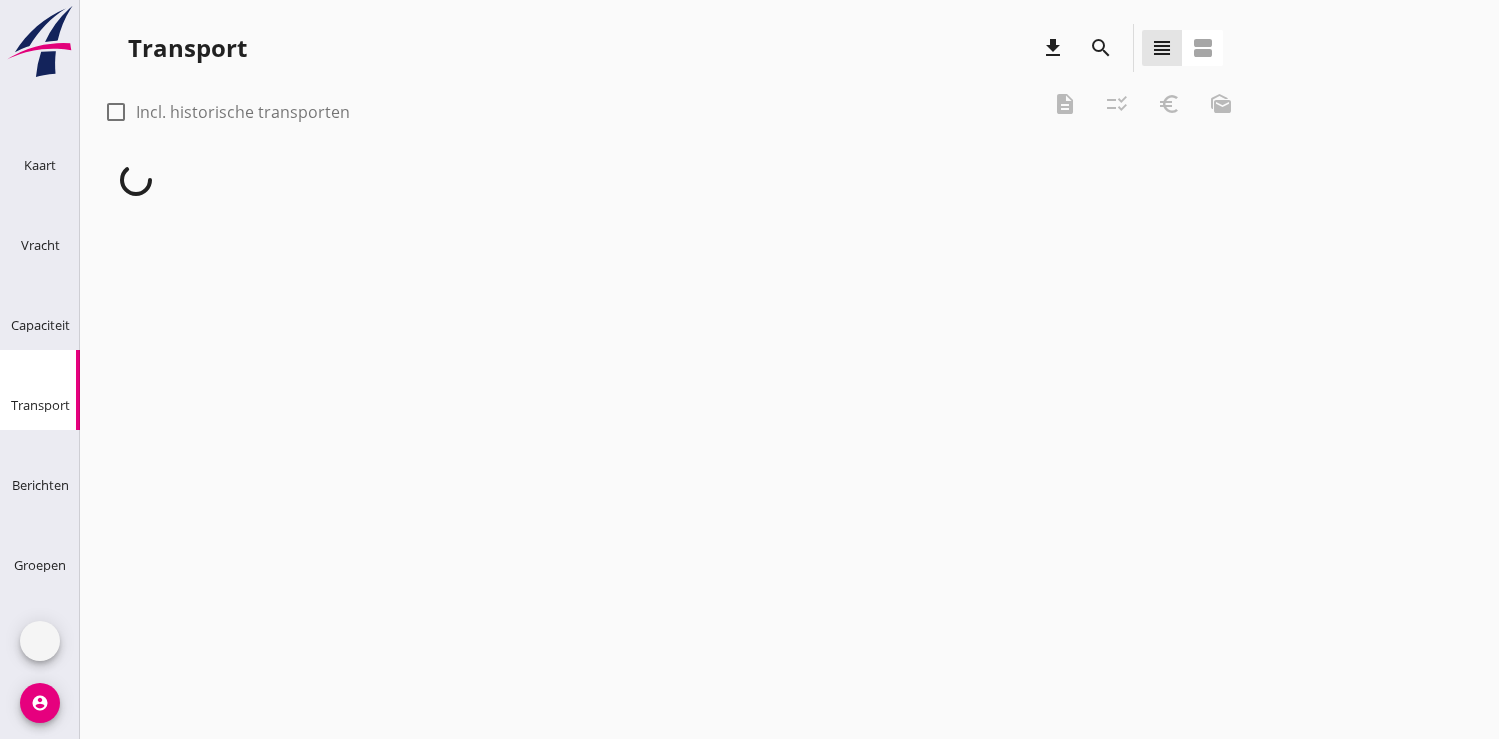 scroll, scrollTop: 0, scrollLeft: 0, axis: both 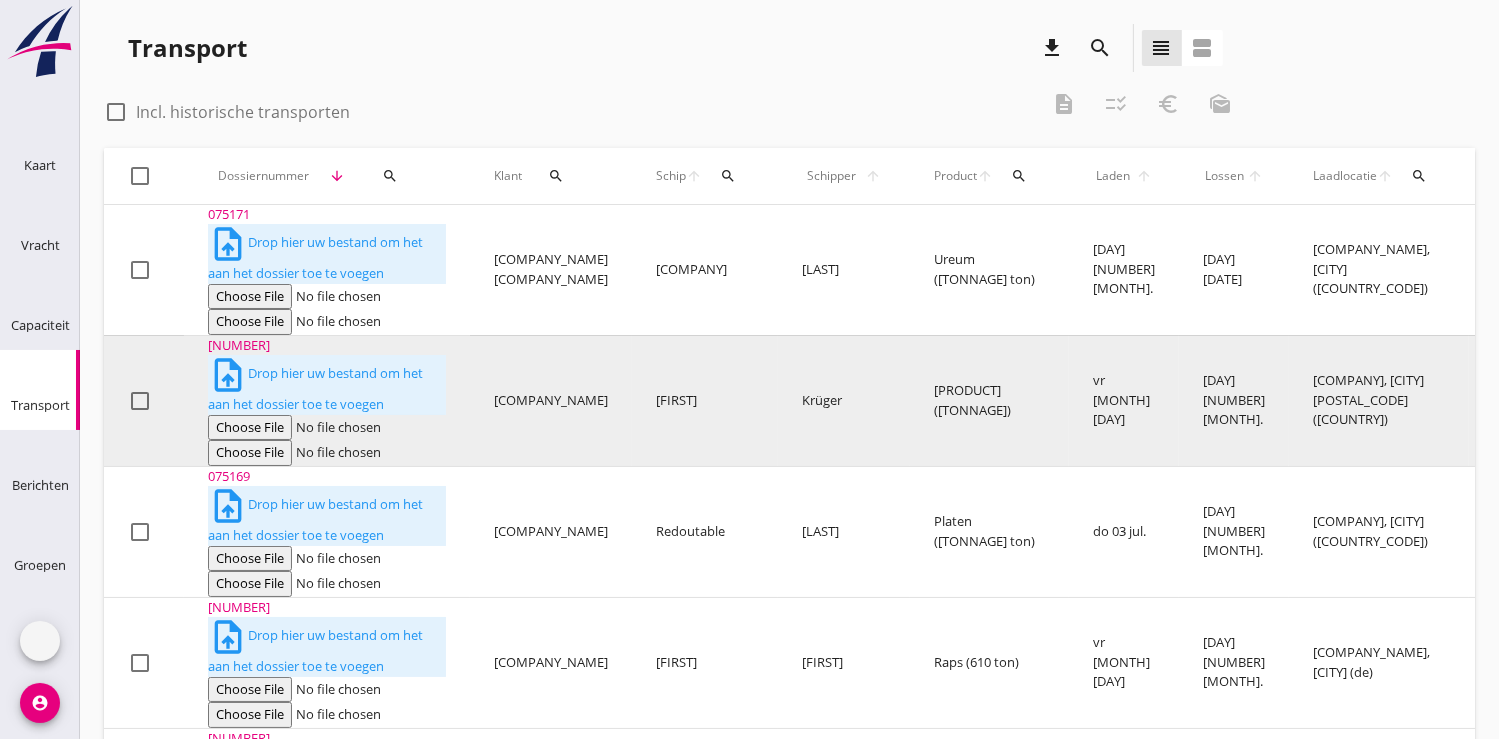 click on "[NUMBER]" at bounding box center [327, 215] 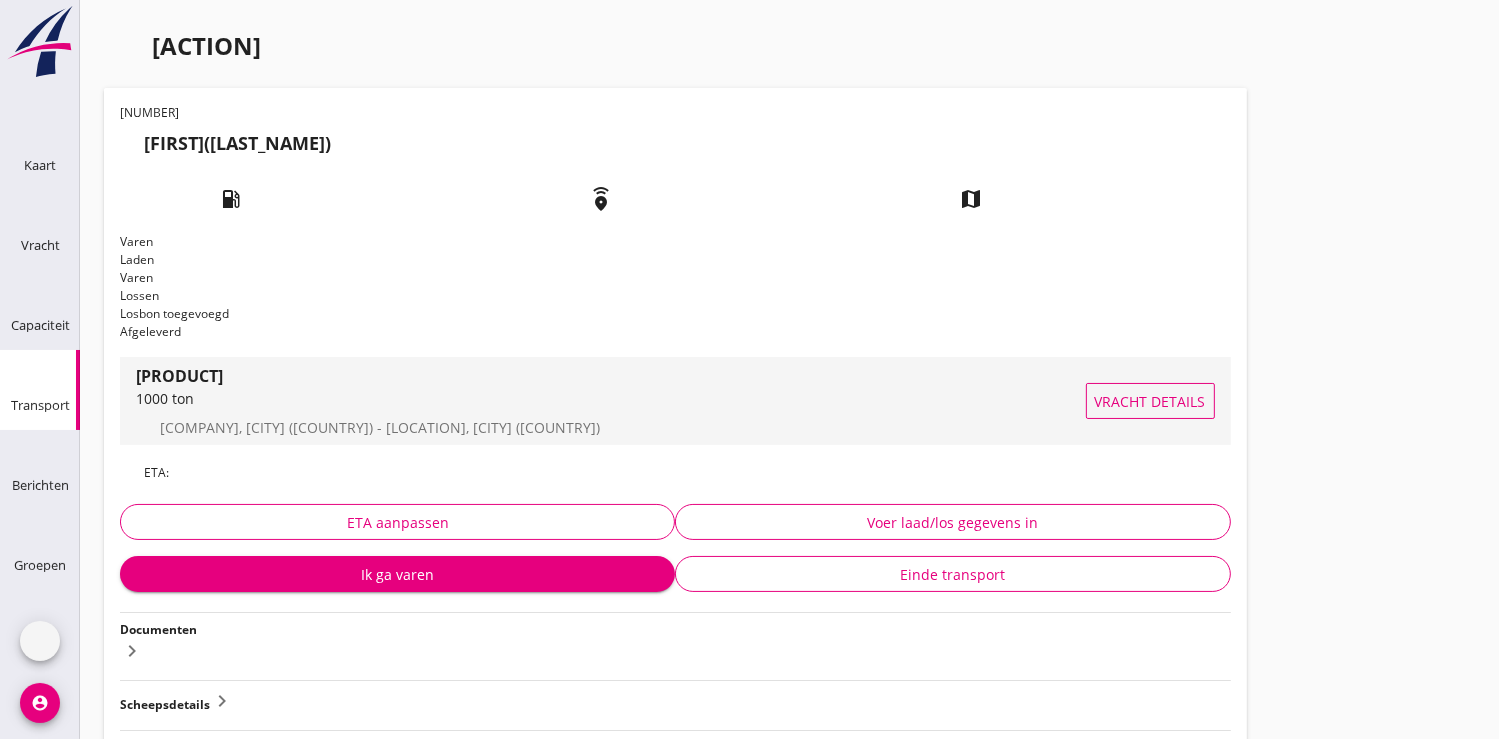 click on "1000 ton" at bounding box center [611, 398] 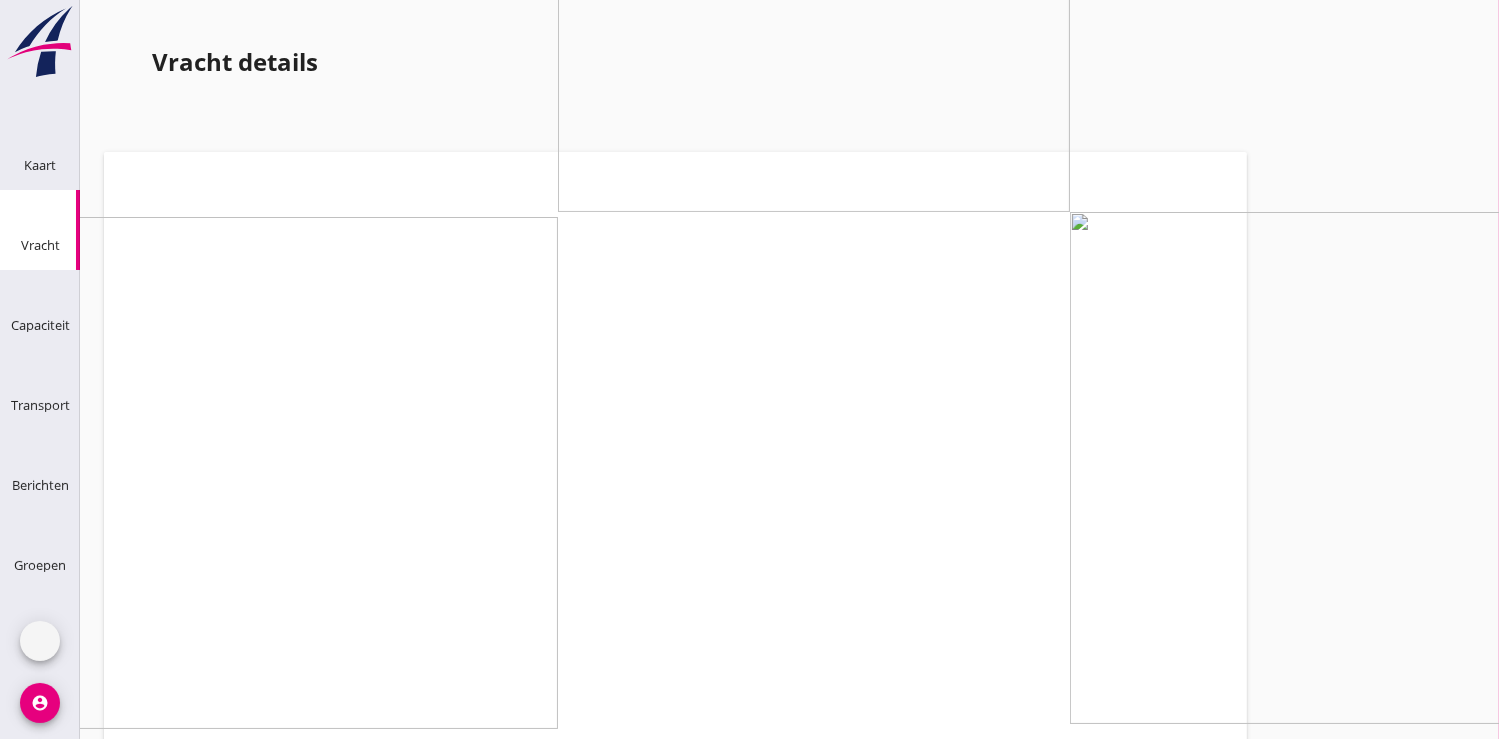 click on "Wijzig" at bounding box center [180, 2121] 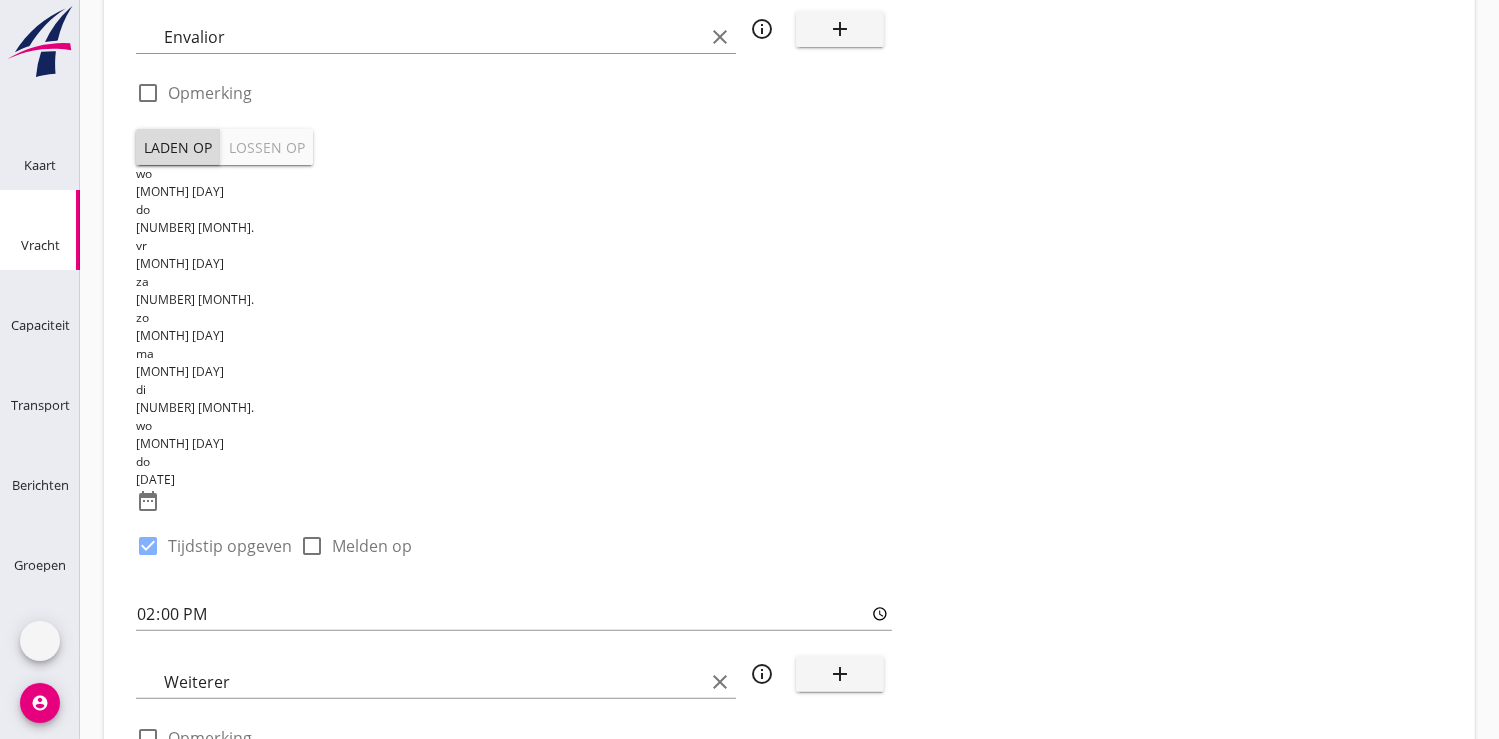 scroll, scrollTop: 333, scrollLeft: 0, axis: vertical 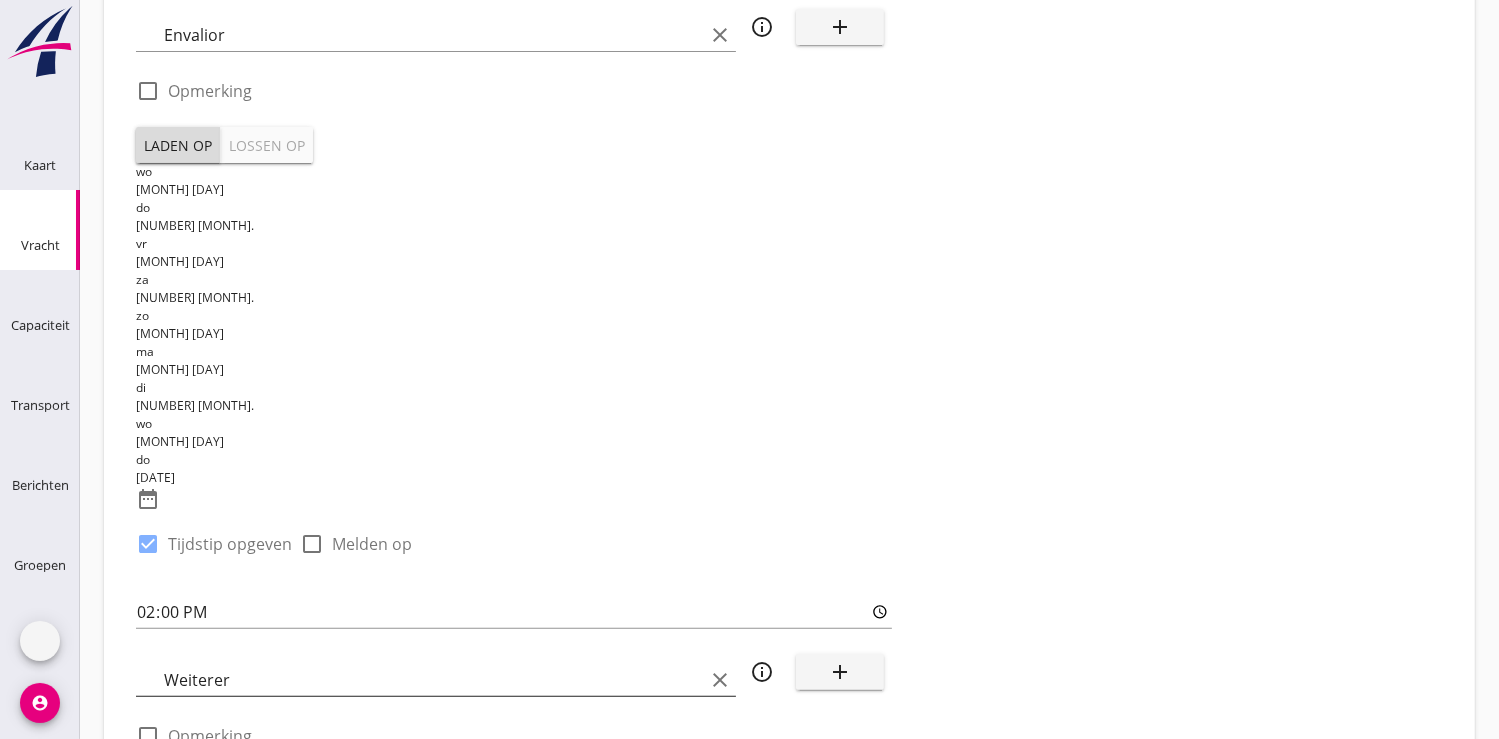 click on "Weiterer" at bounding box center [434, 680] 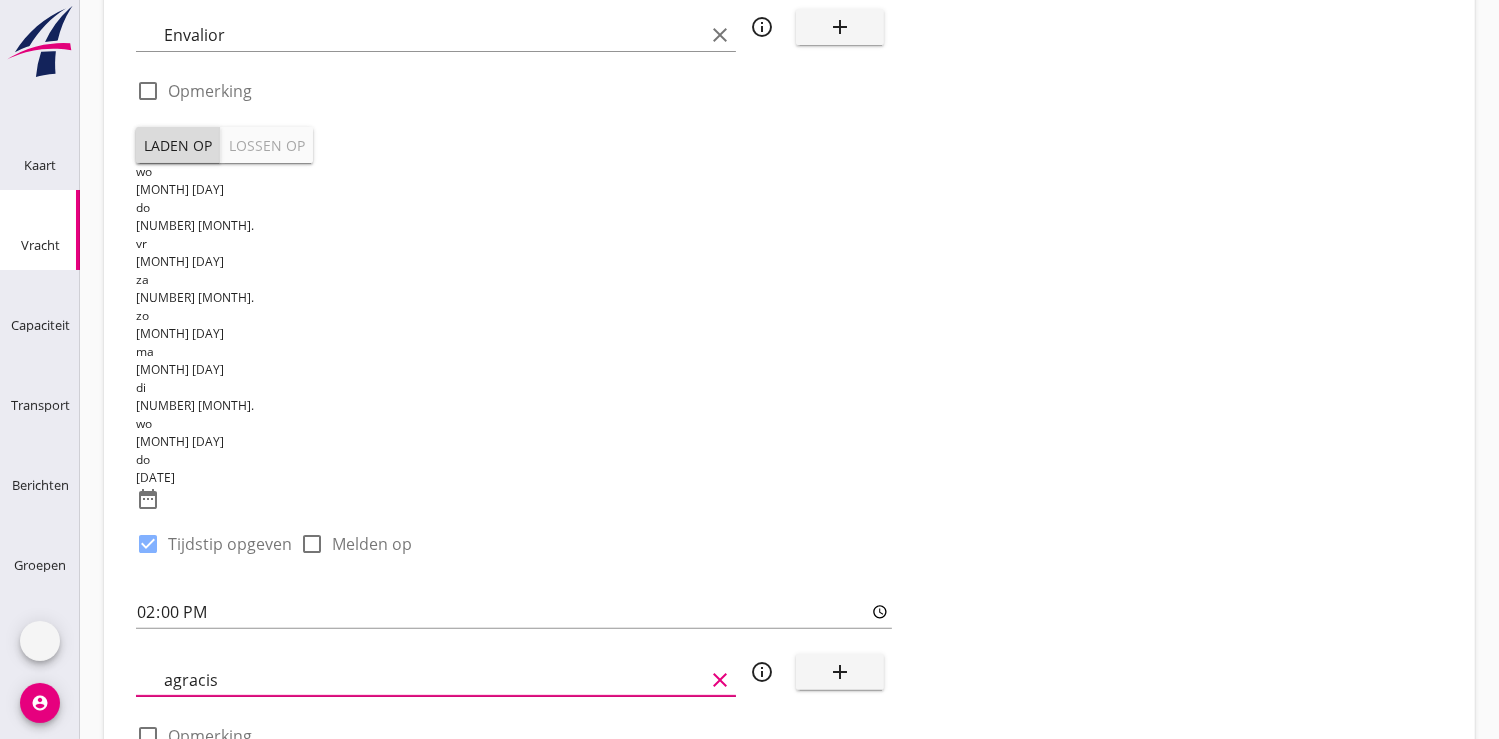 click on "agracis" at bounding box center (434, 680) 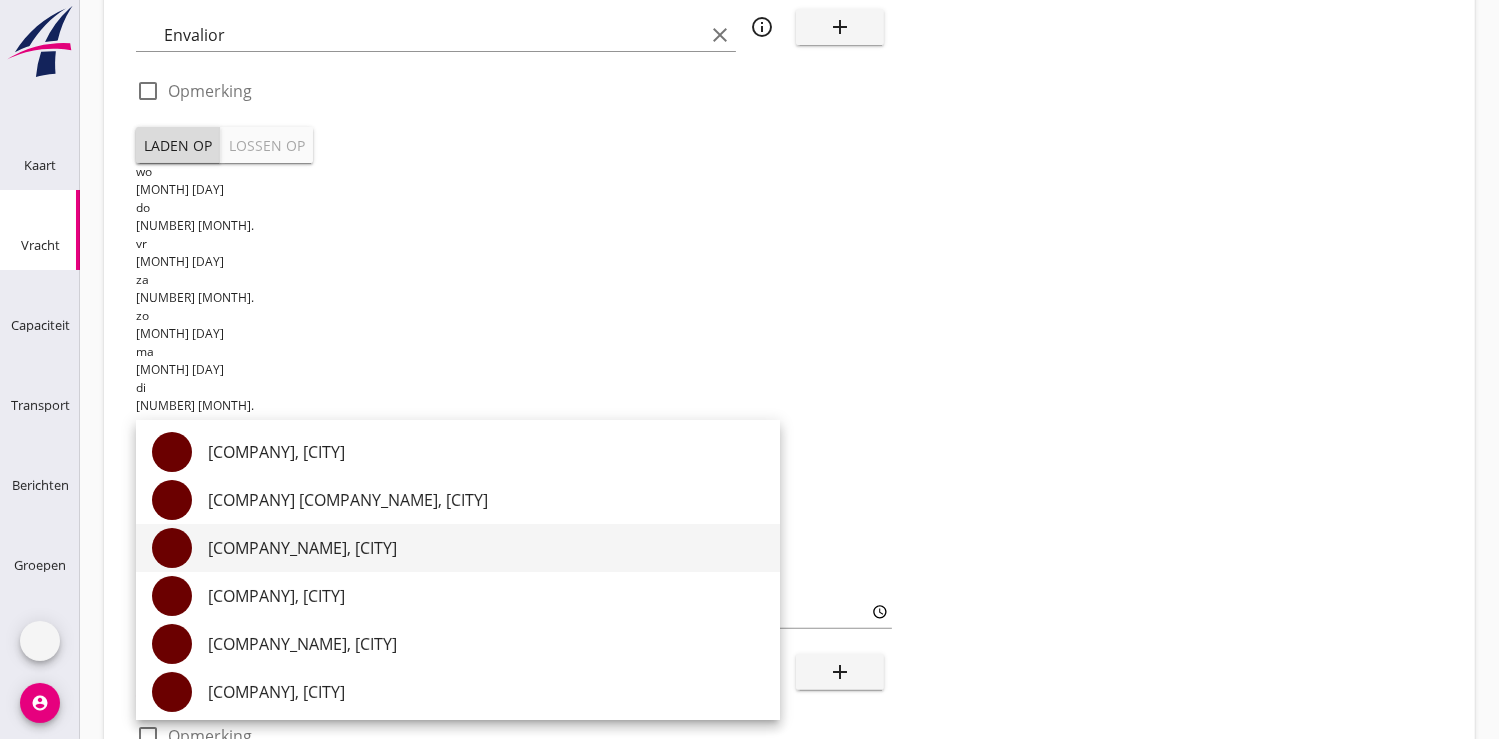 click on "[COMPANY_NAME], [CITY]" at bounding box center (486, 548) 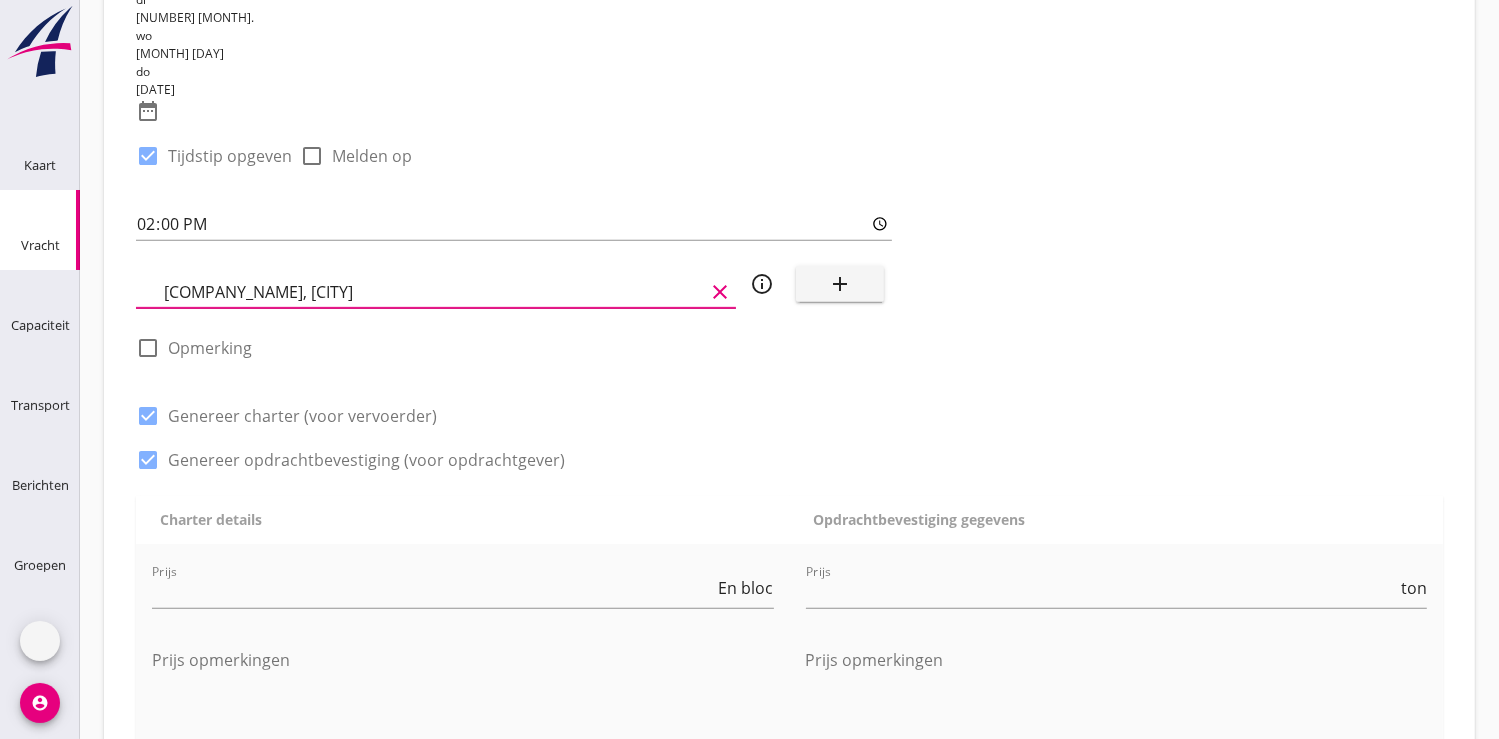 scroll, scrollTop: 888, scrollLeft: 0, axis: vertical 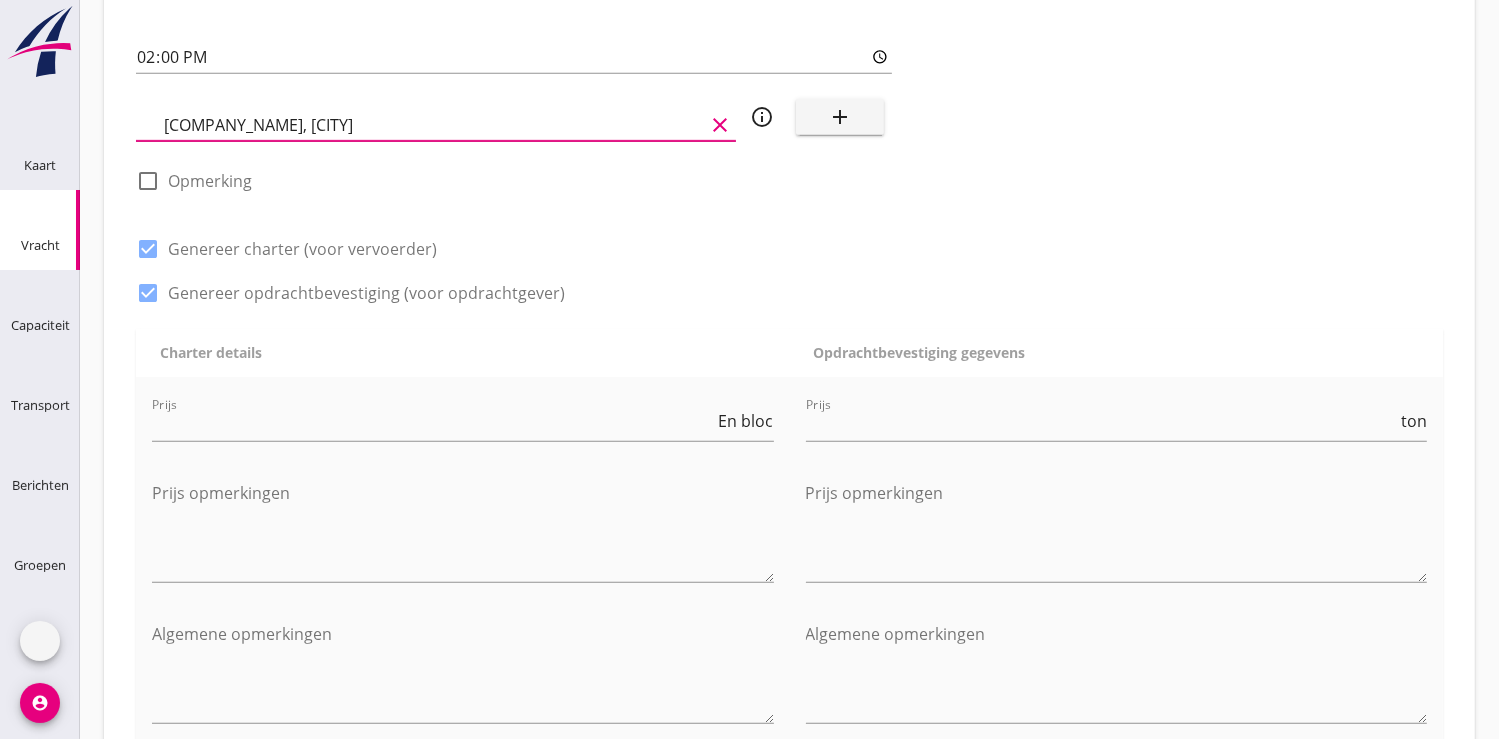 type on "[COMPANY_NAME], [CITY]" 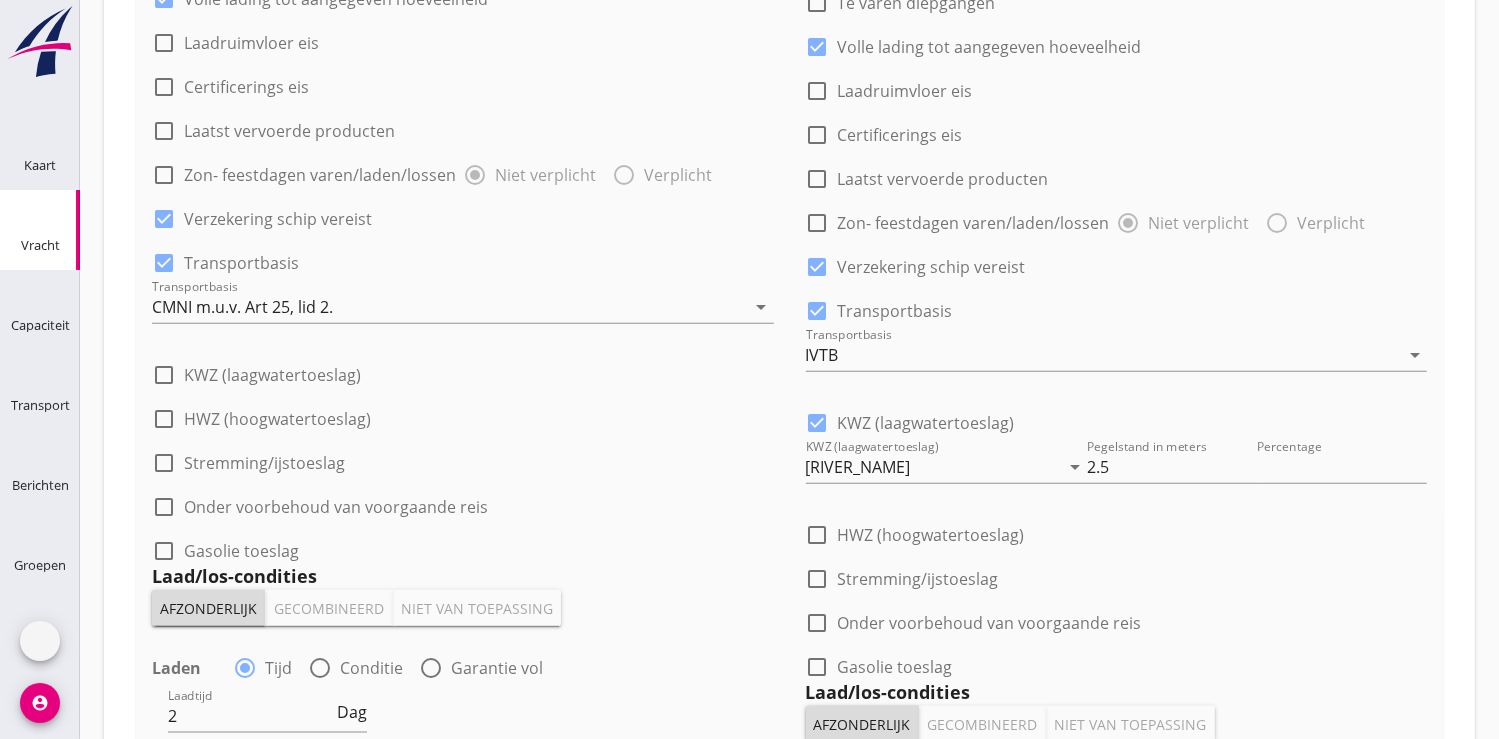 scroll, scrollTop: 2341, scrollLeft: 0, axis: vertical 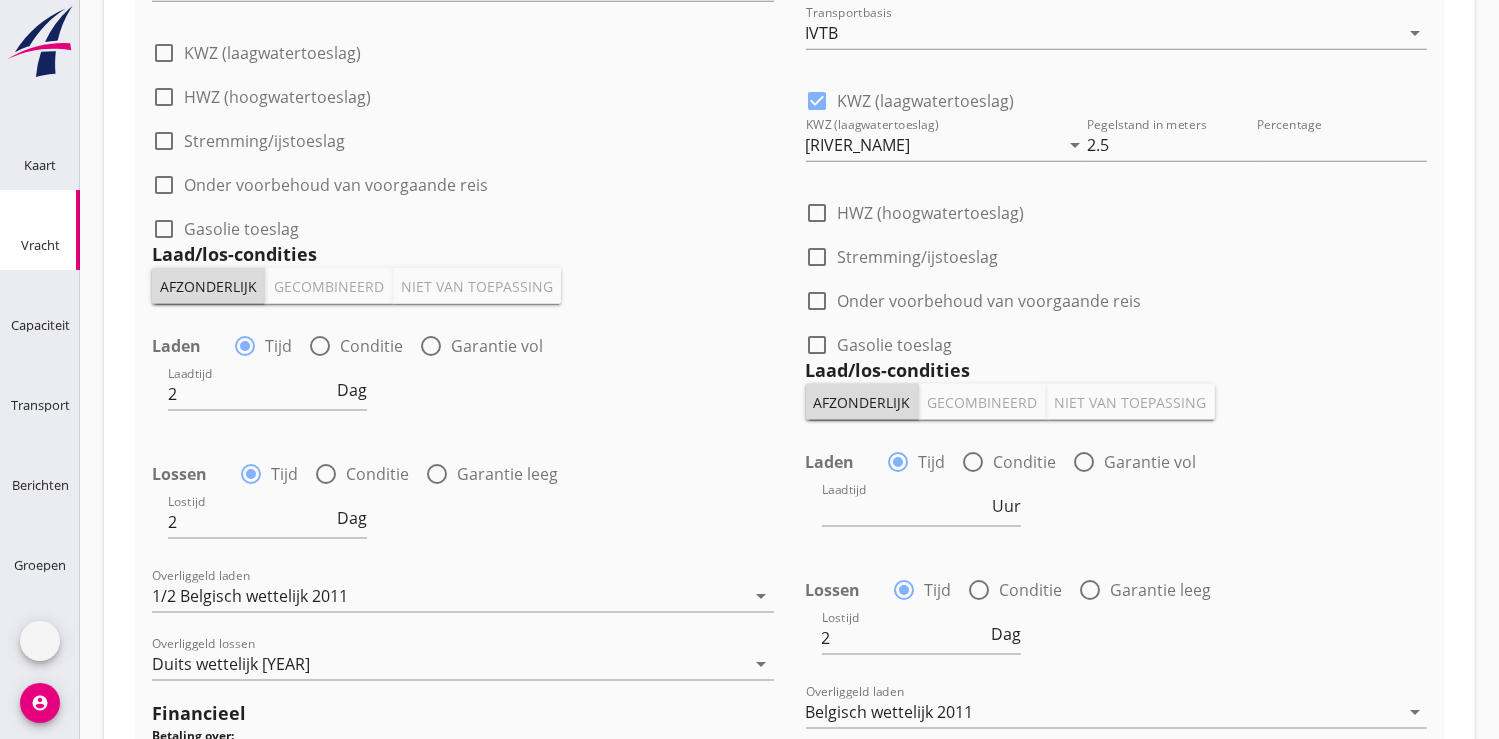 click on "Pas aan" at bounding box center (839, 1181) 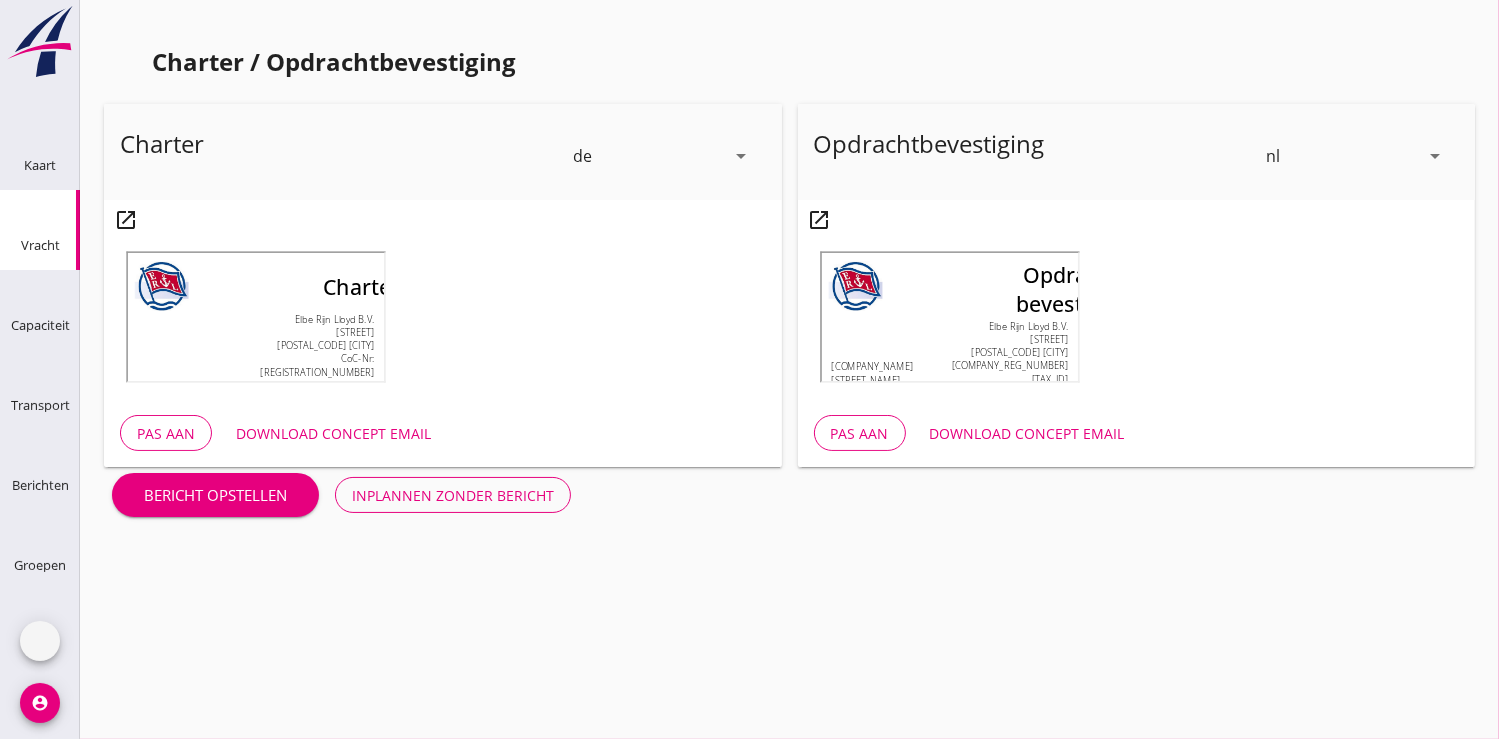 scroll, scrollTop: 576, scrollLeft: 0, axis: vertical 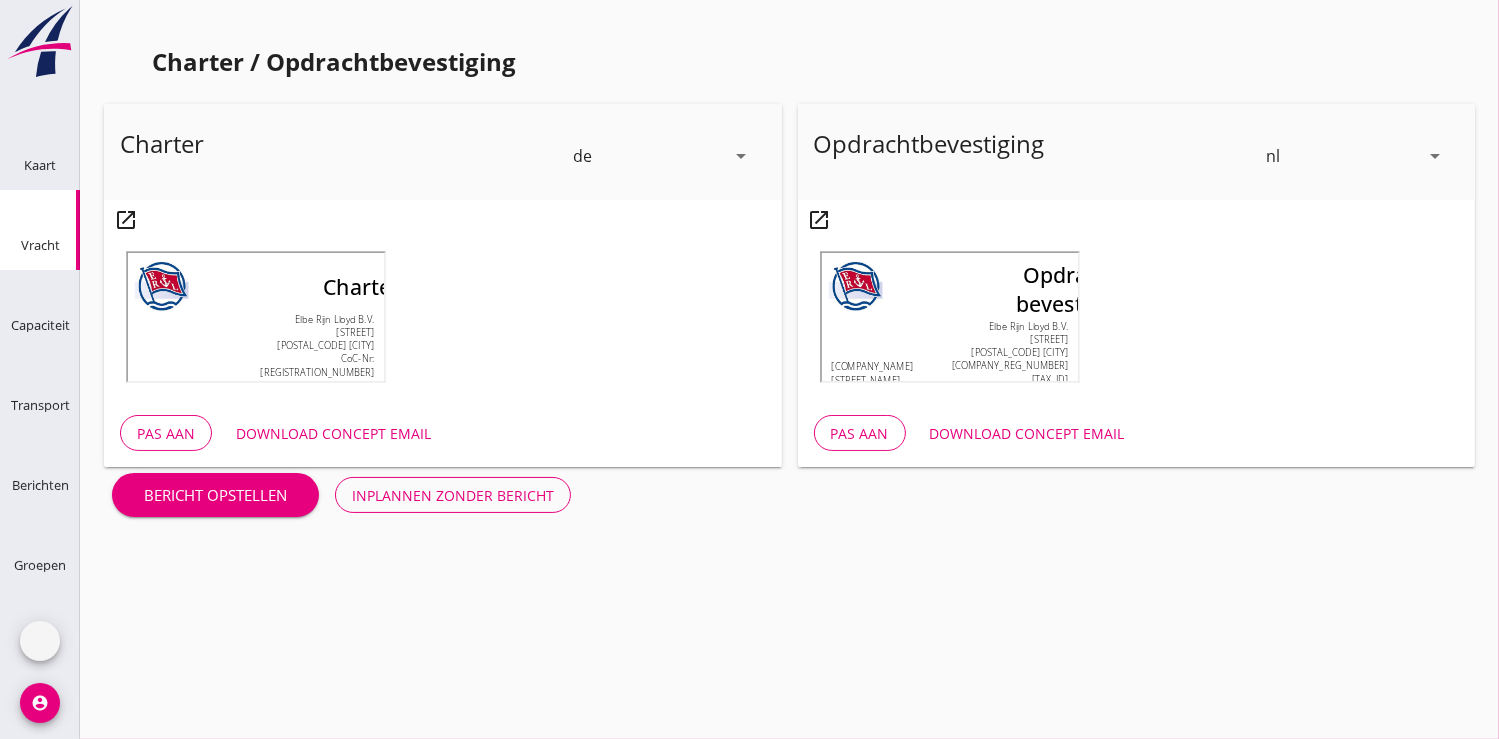 click on "Inplannen zonder bericht" at bounding box center [453, 495] 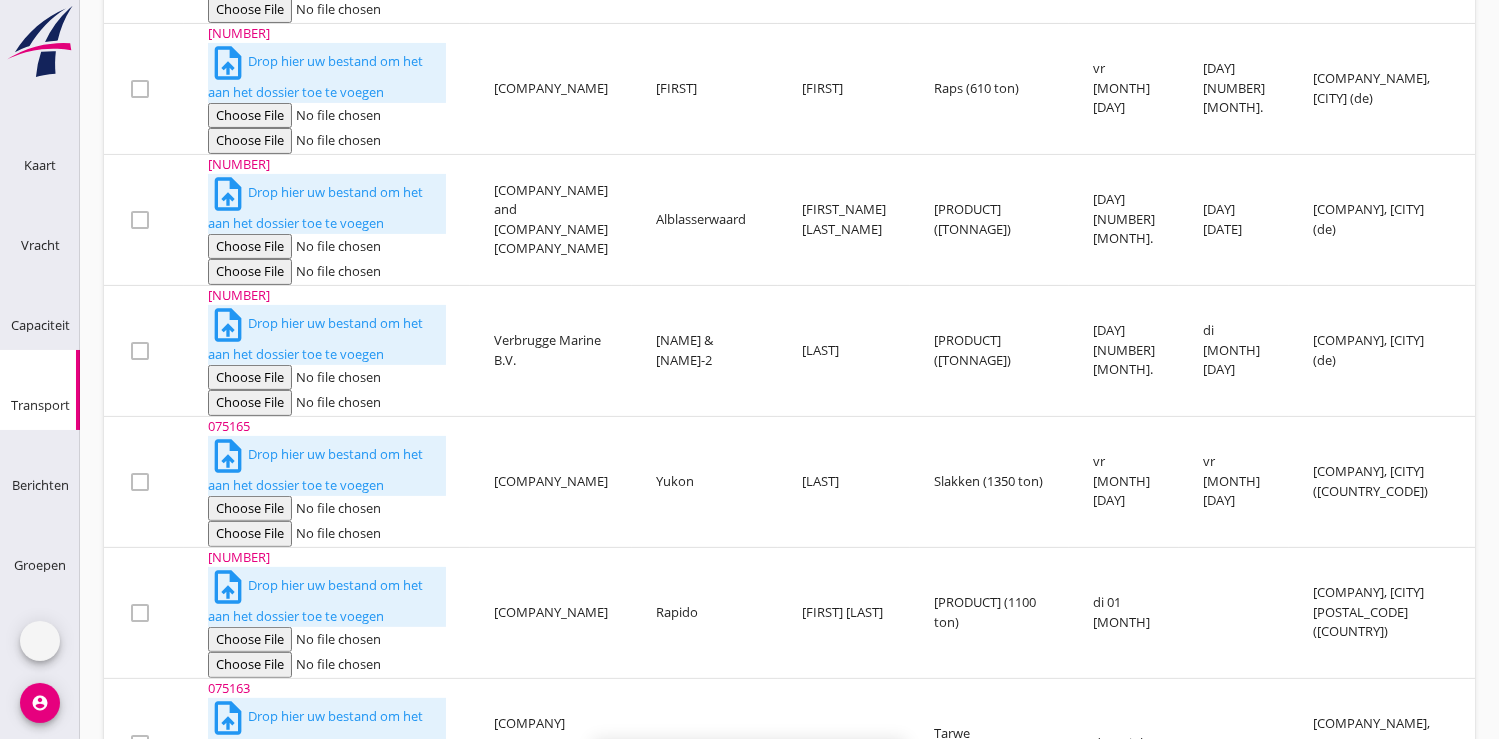 scroll, scrollTop: 0, scrollLeft: 0, axis: both 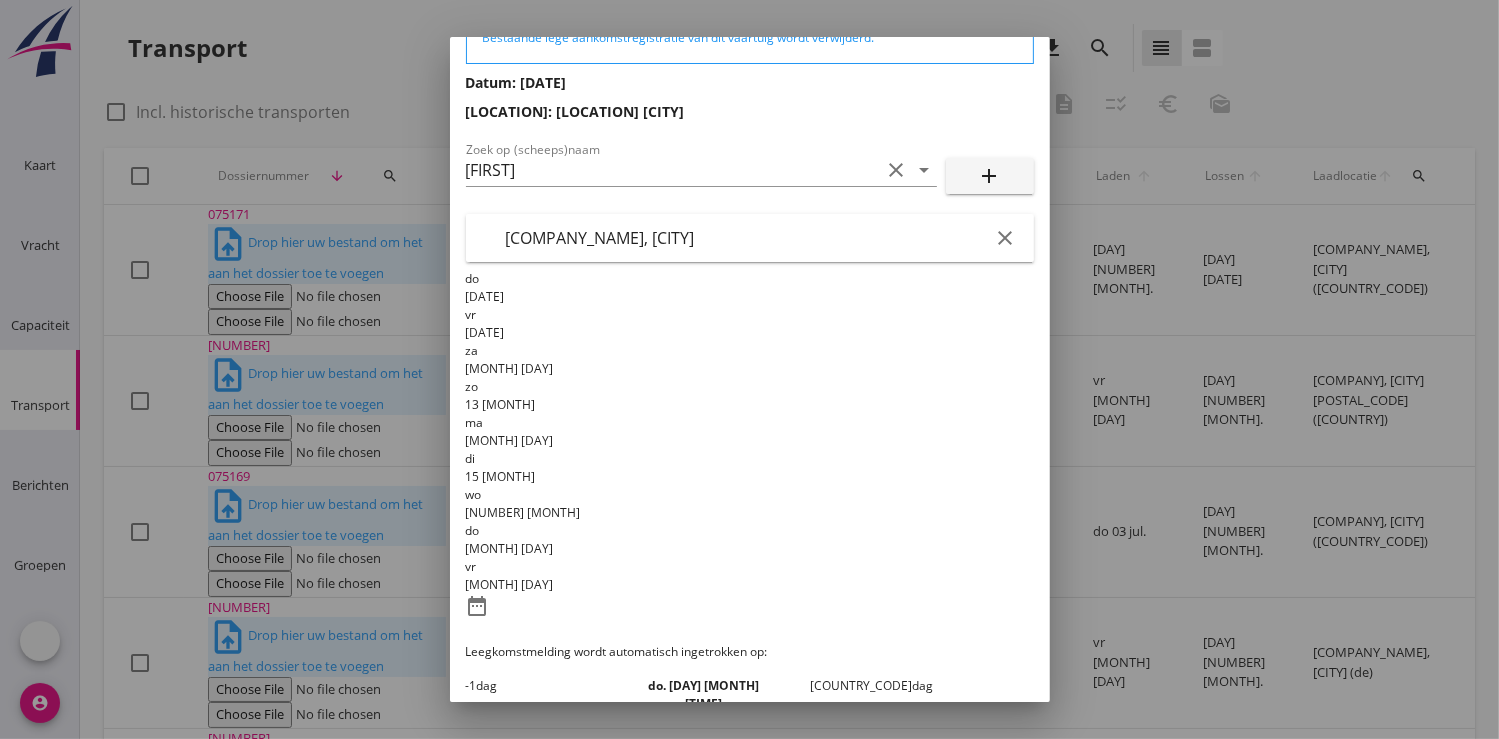 click on "Registreer" at bounding box center [530, 878] 